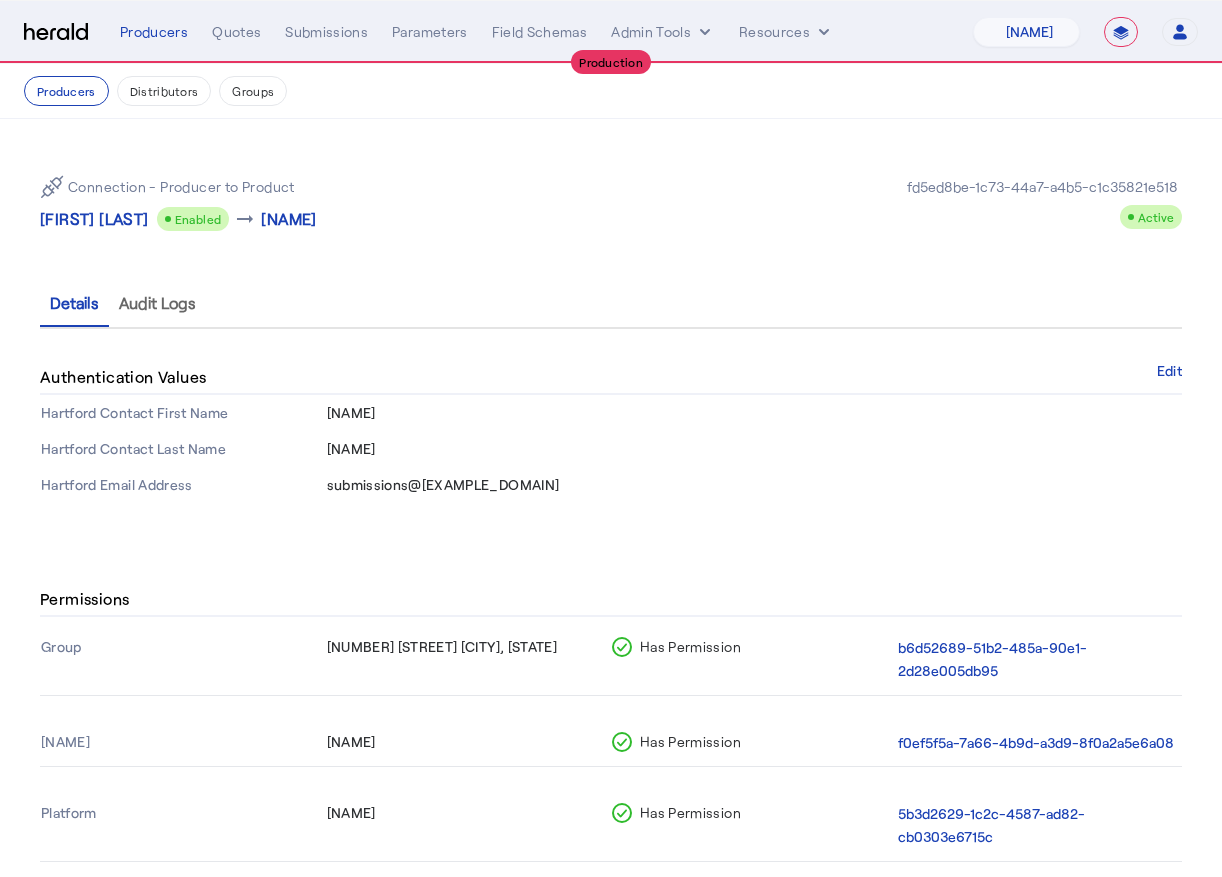select on "**********" 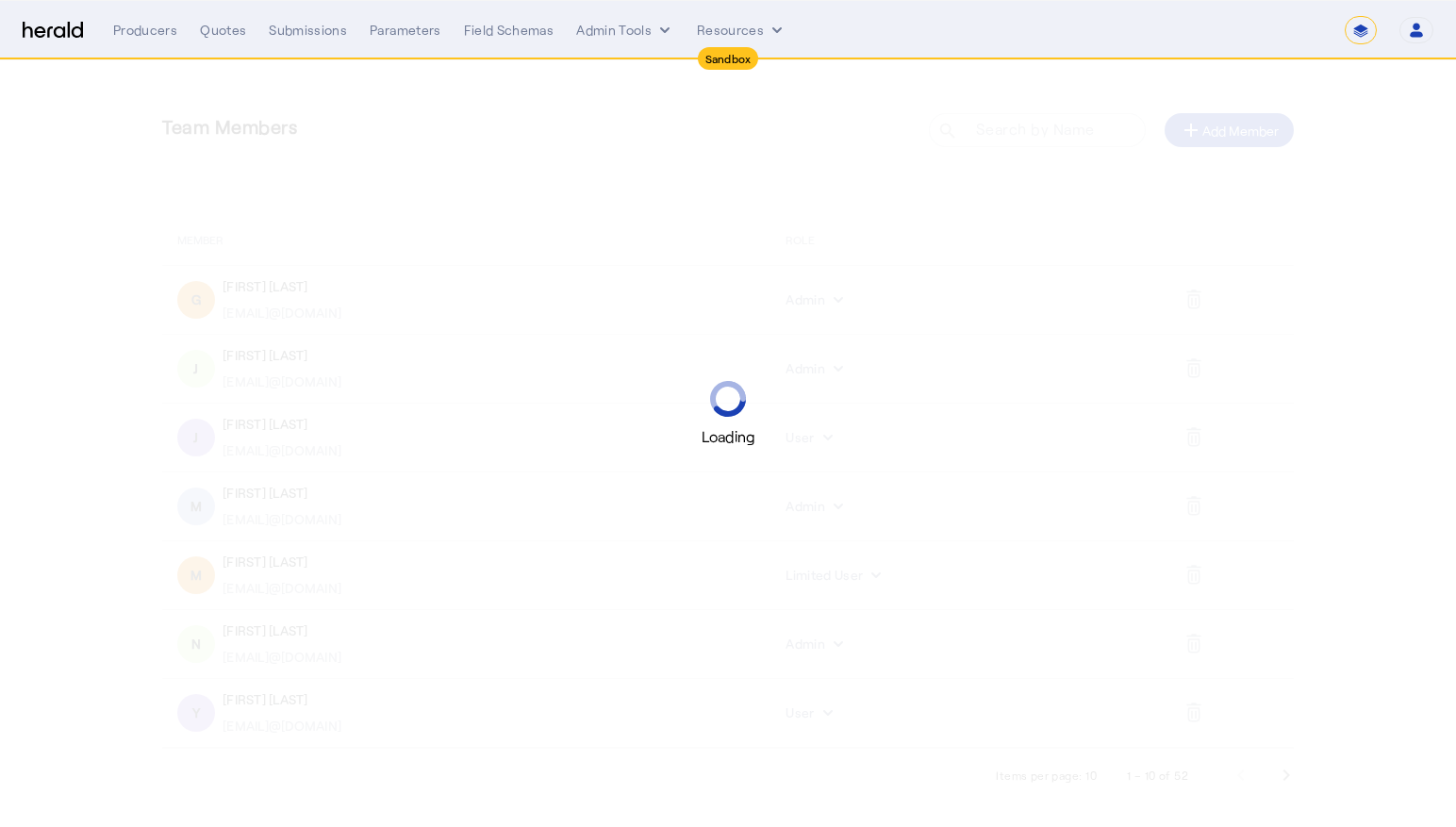 select on "*******" 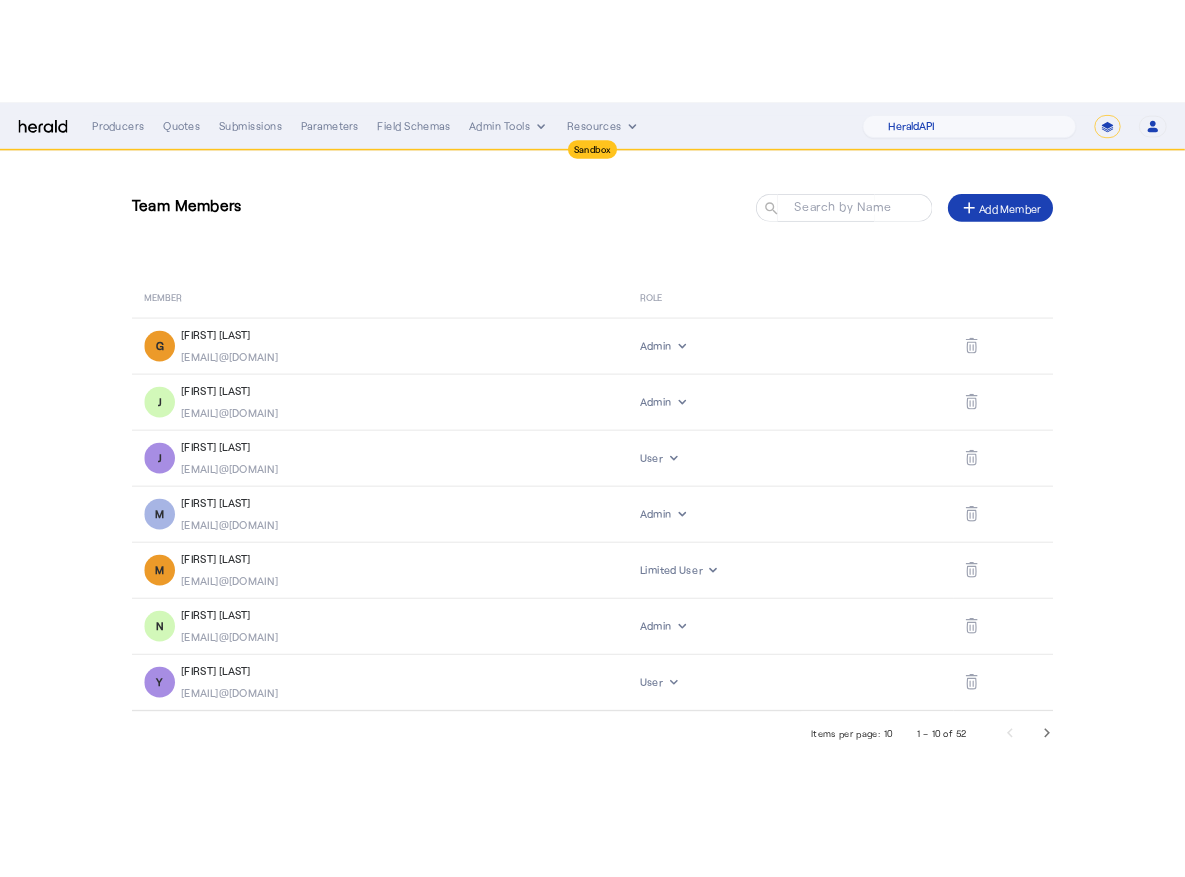 scroll, scrollTop: 0, scrollLeft: 0, axis: both 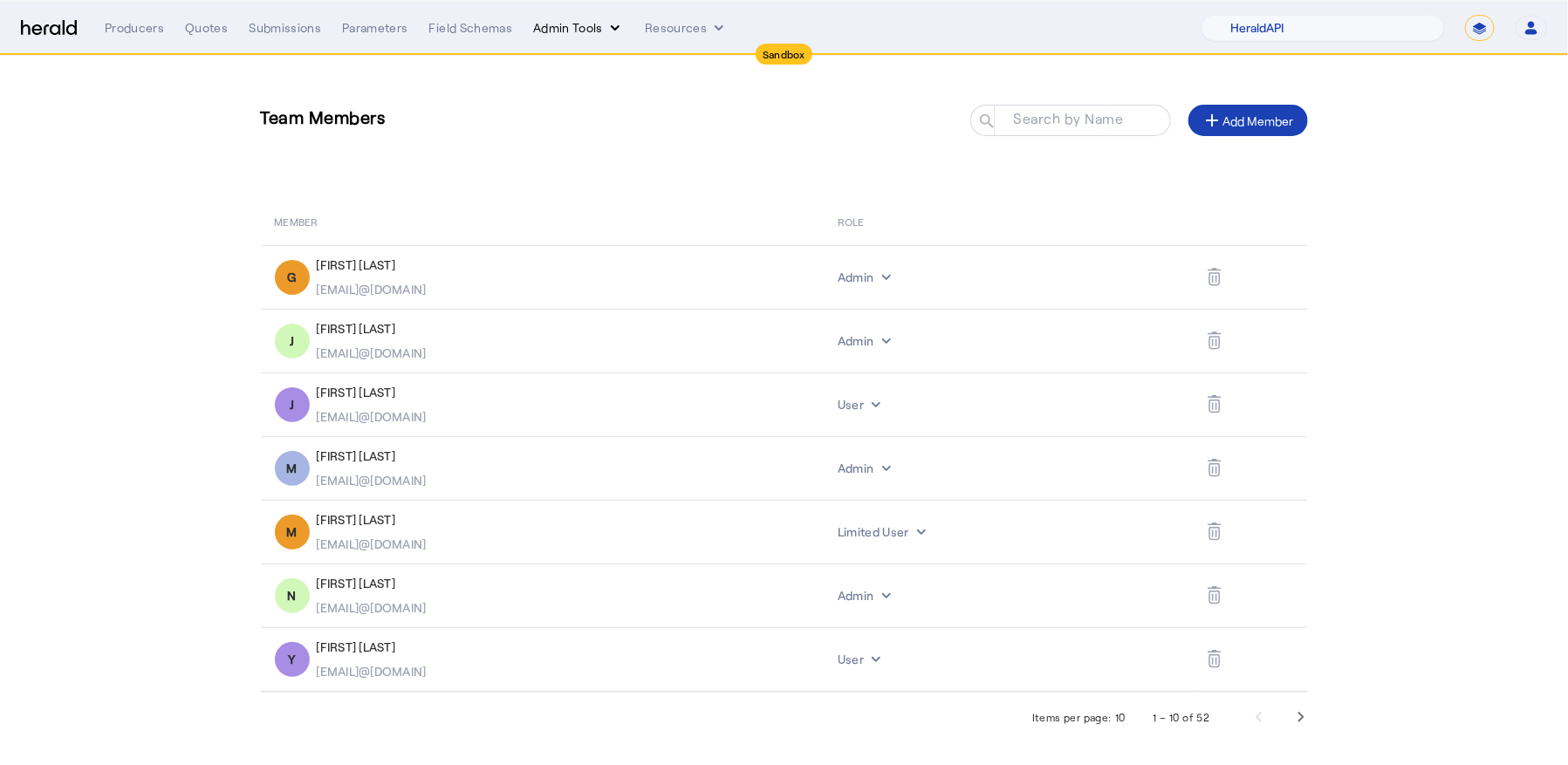 click on "Admin Tools" at bounding box center [579, 28] 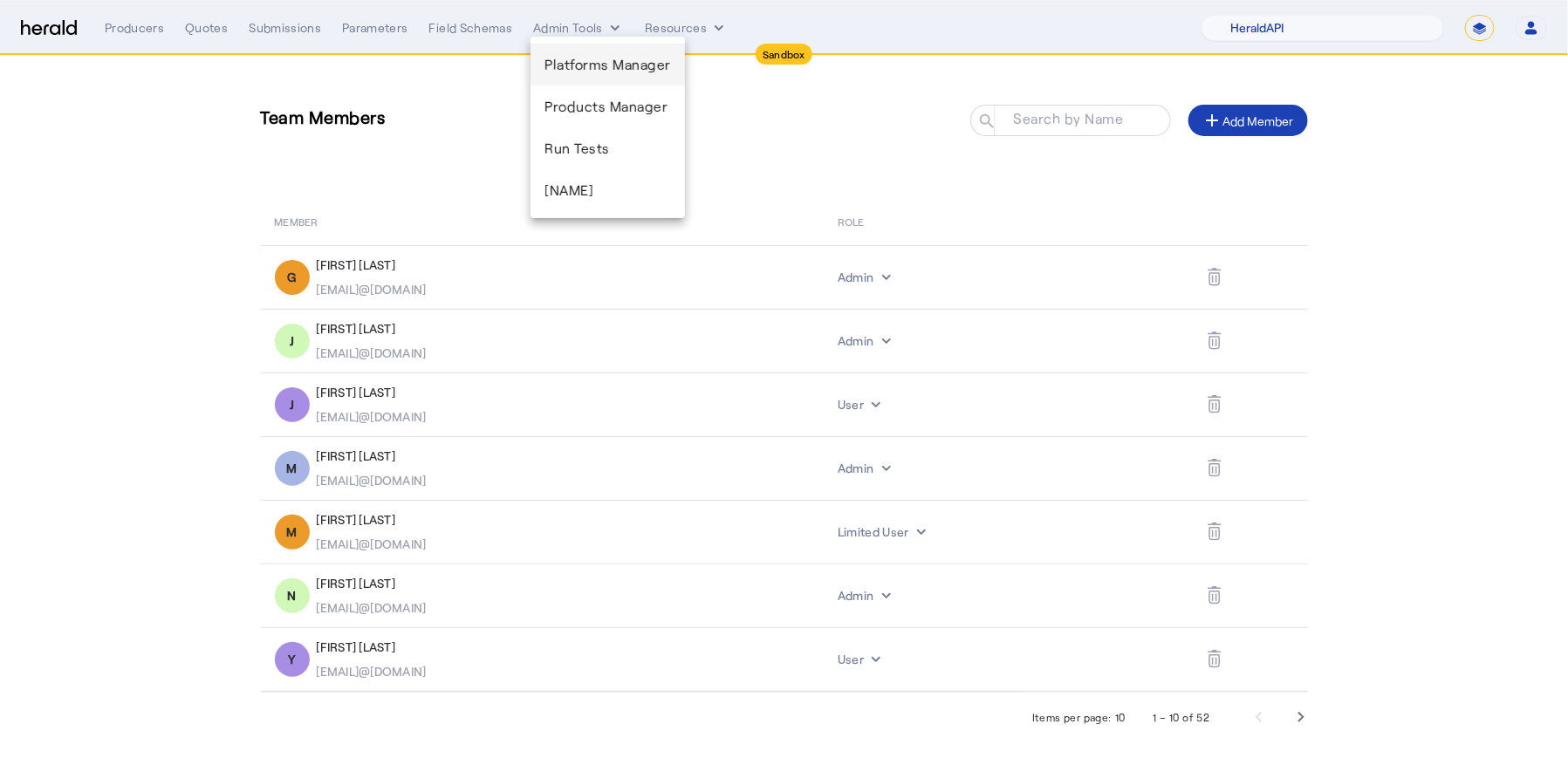 click on "Platforms Manager" at bounding box center (607, 65) 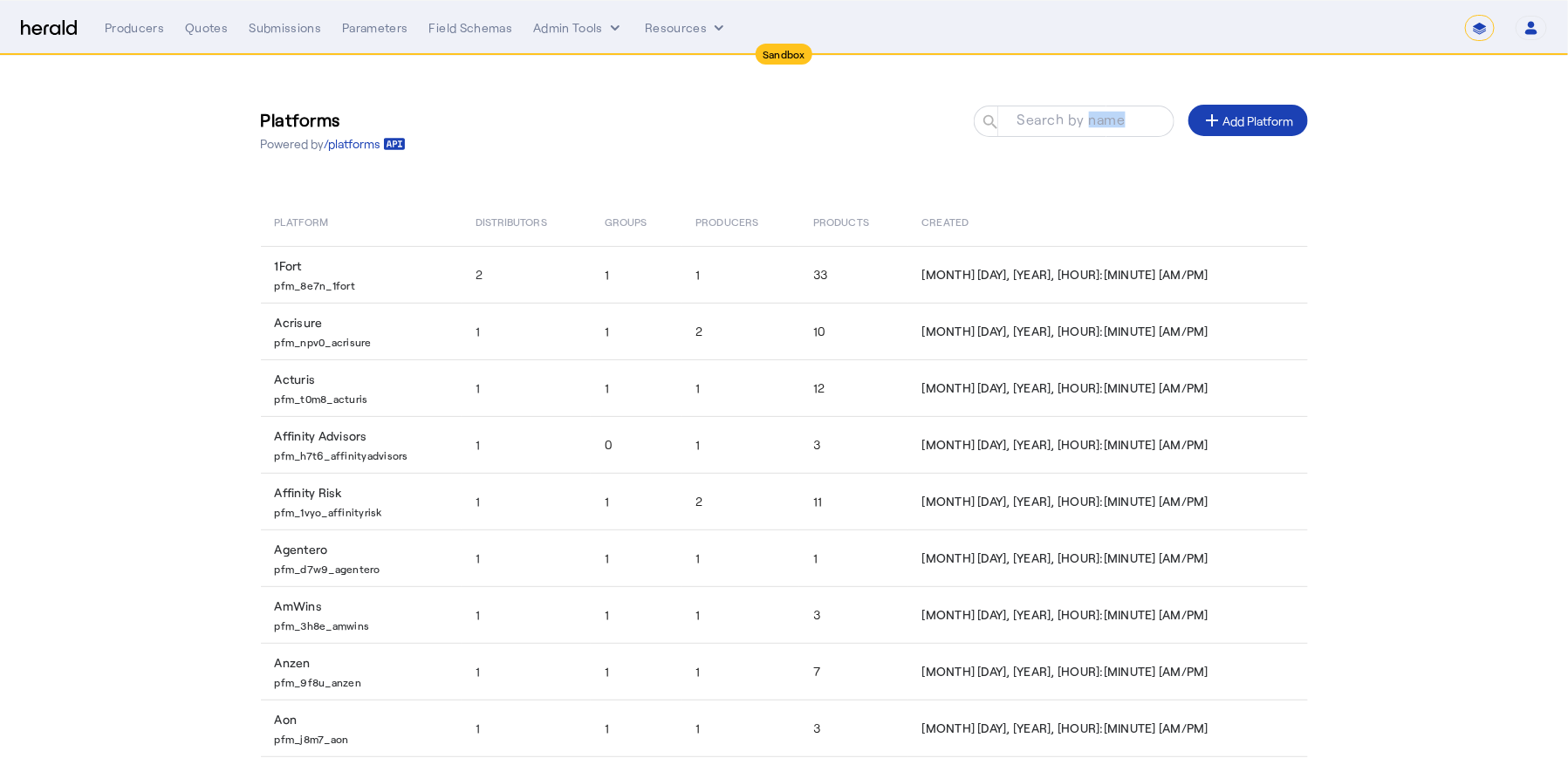 click on "Search by name" at bounding box center [1071, 120] 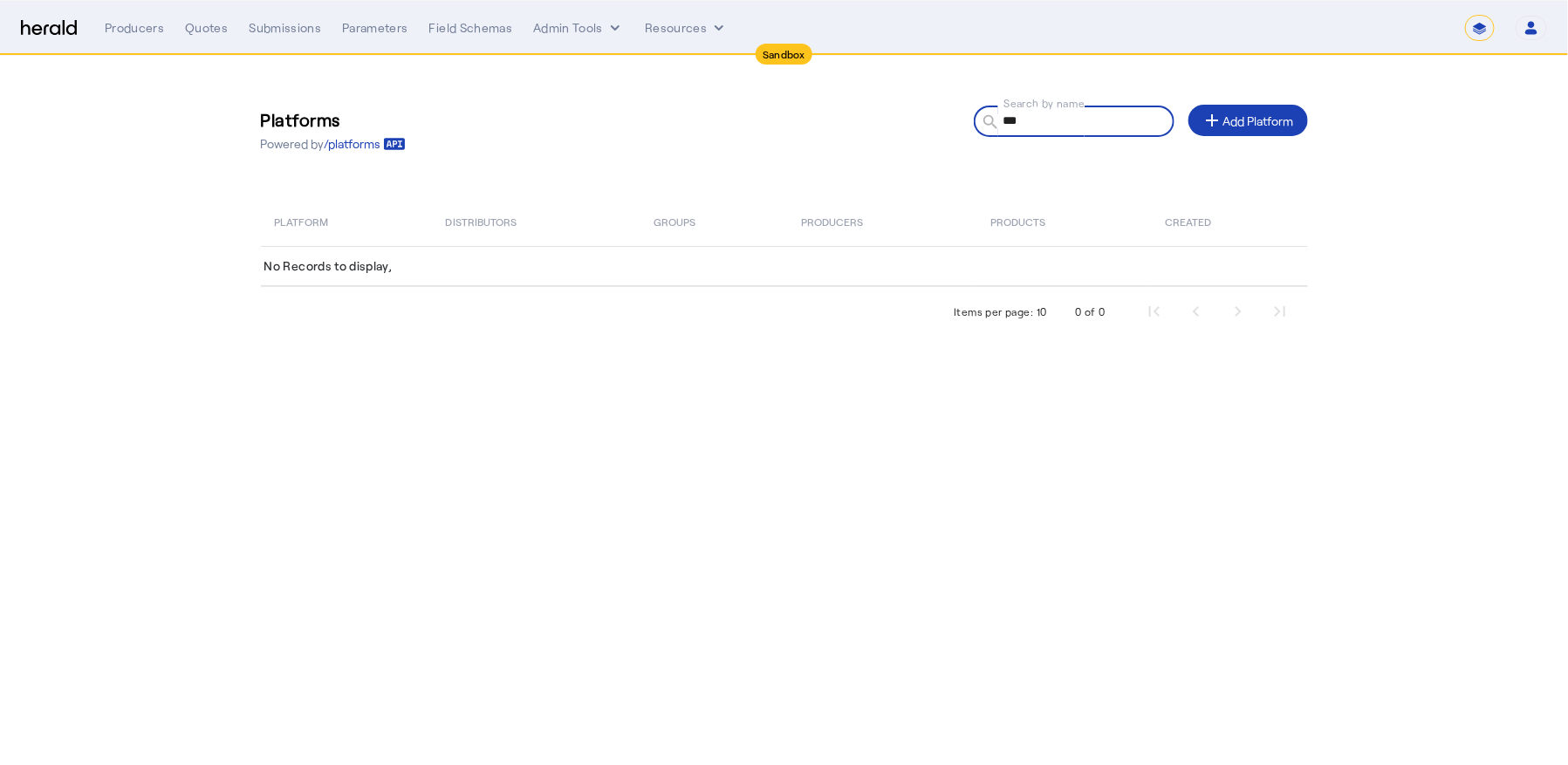 type on "****" 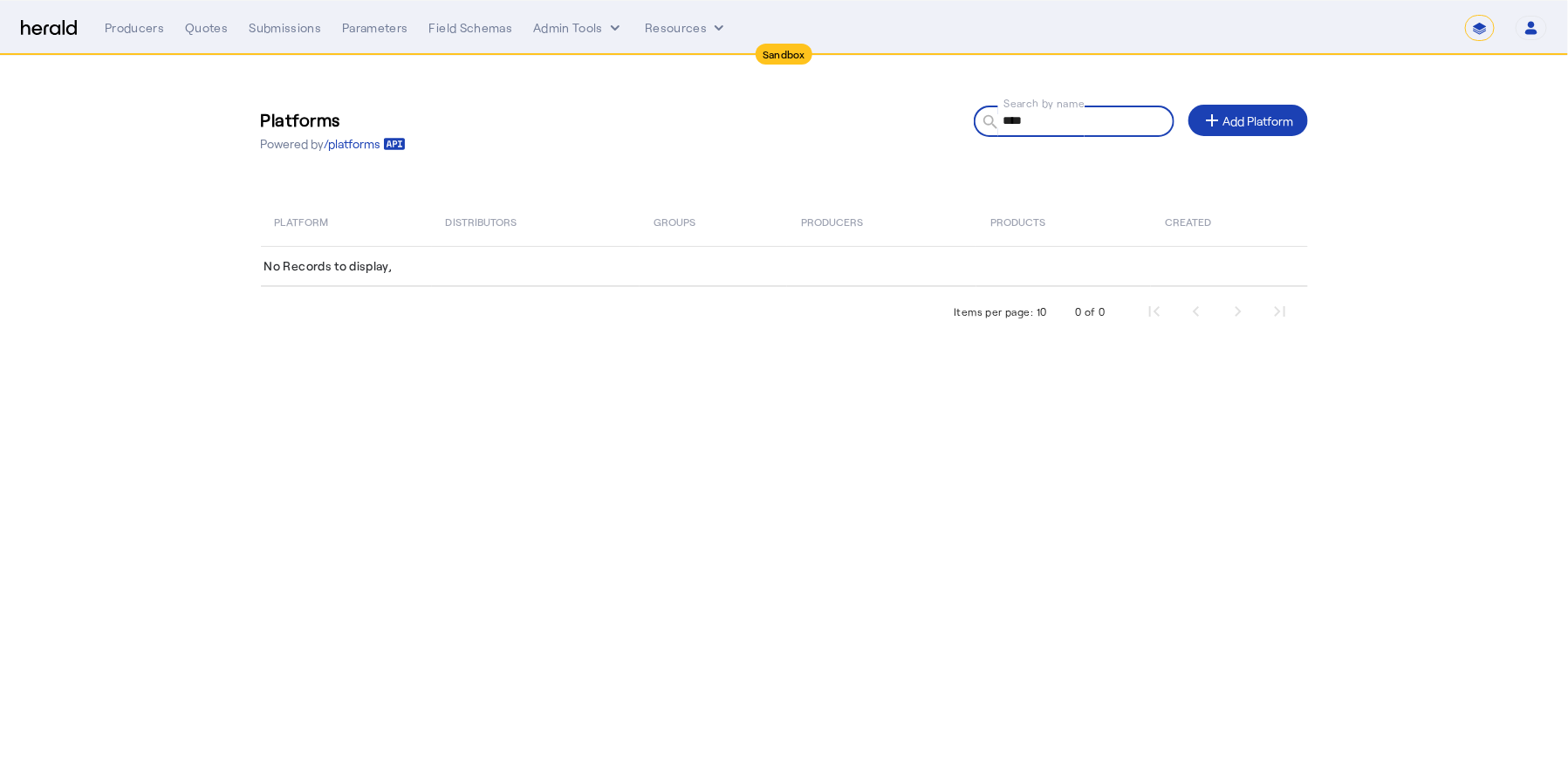 type 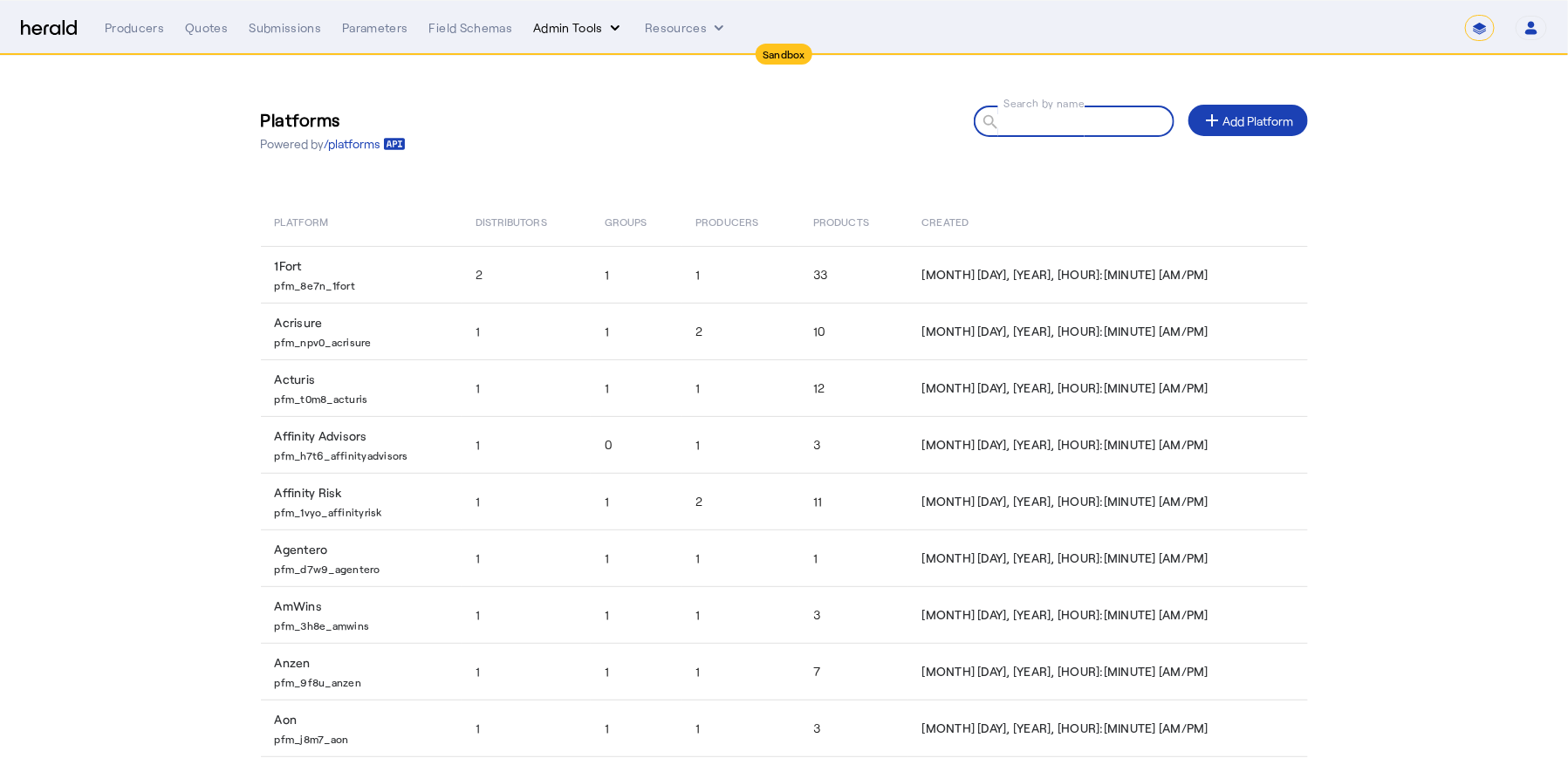 click on "Admin Tools" at bounding box center [579, 28] 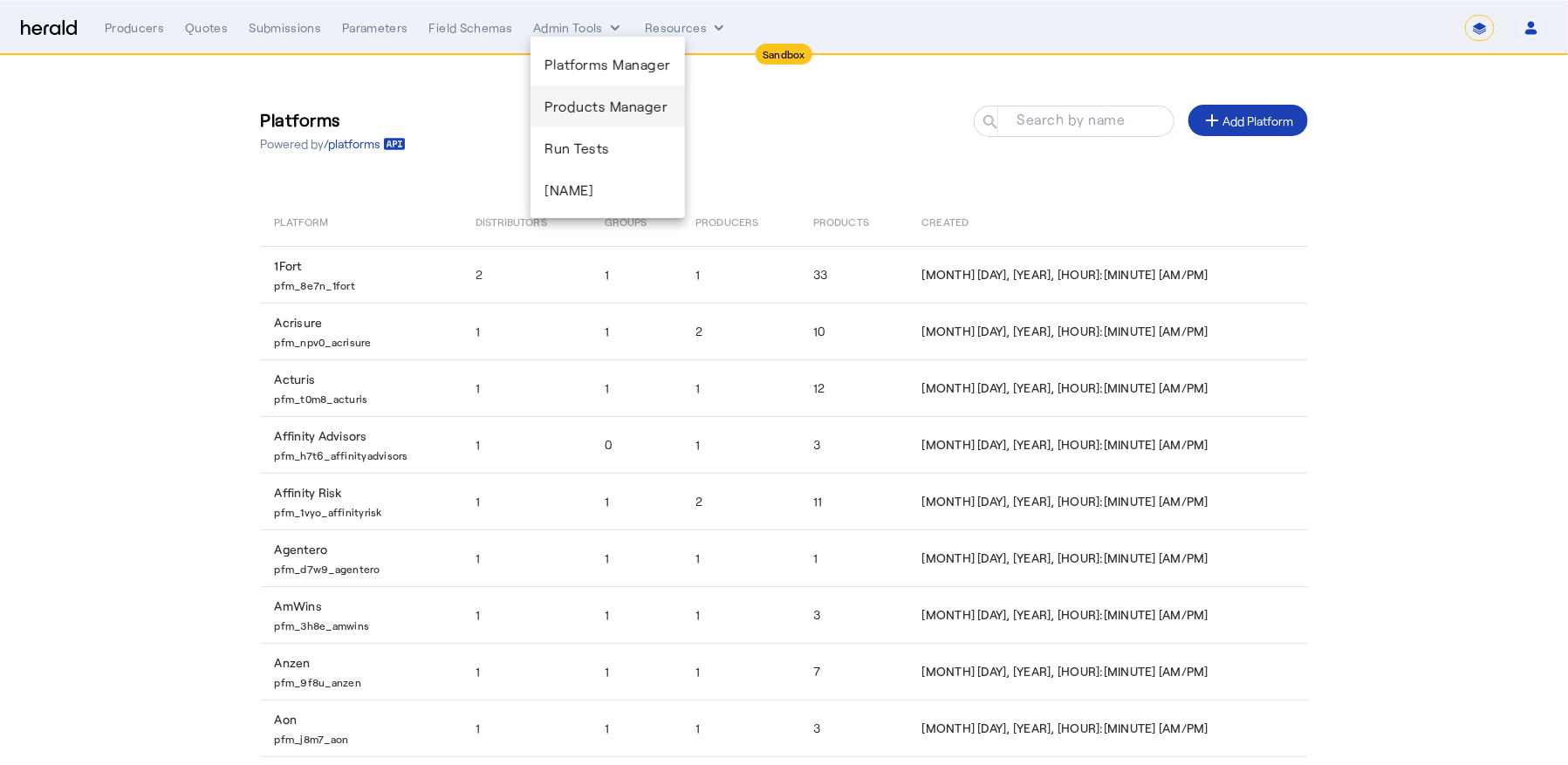 click on "Products Manager" at bounding box center (607, 106) 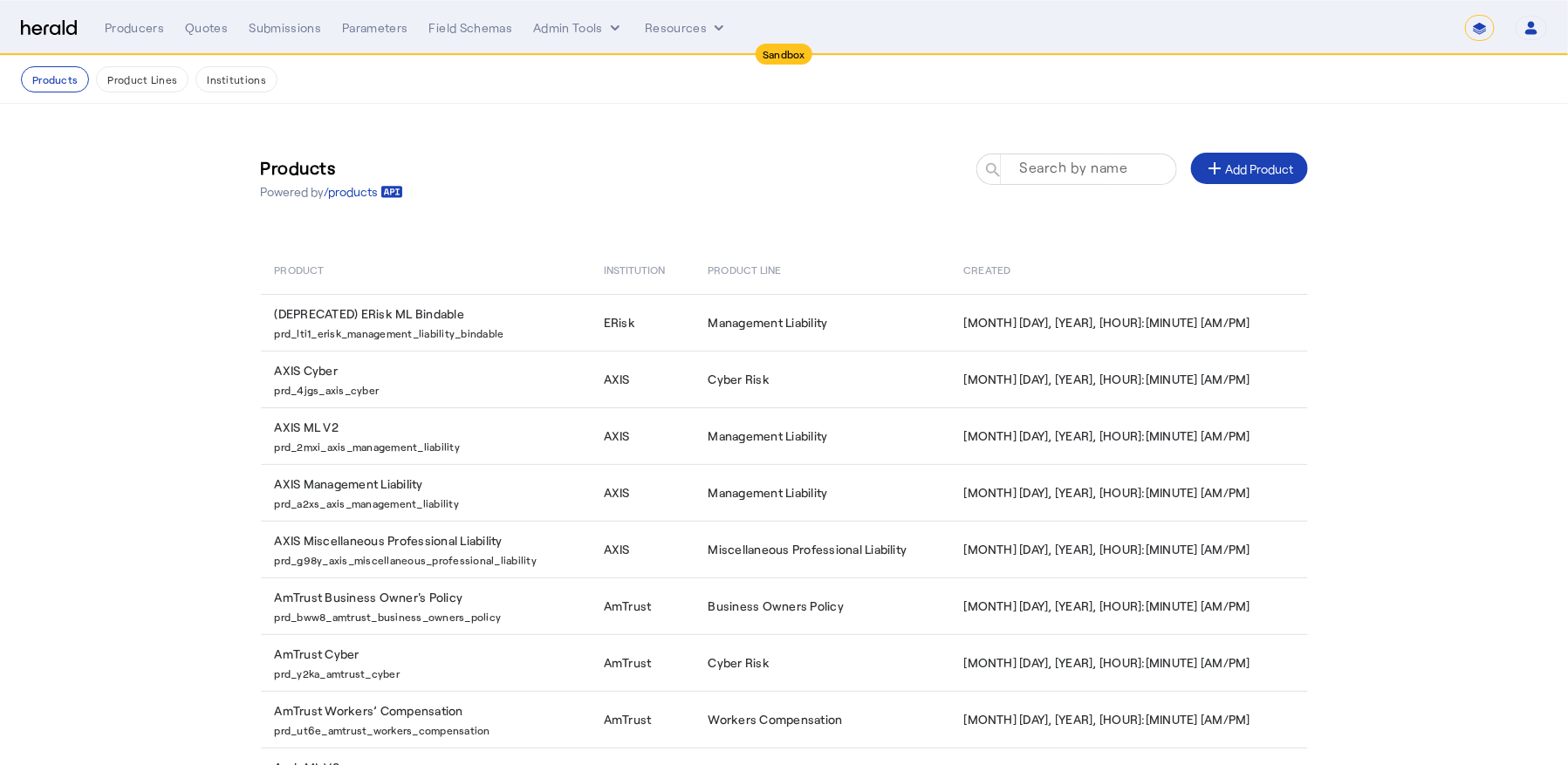 click on "Search by name" at bounding box center (1073, 167) 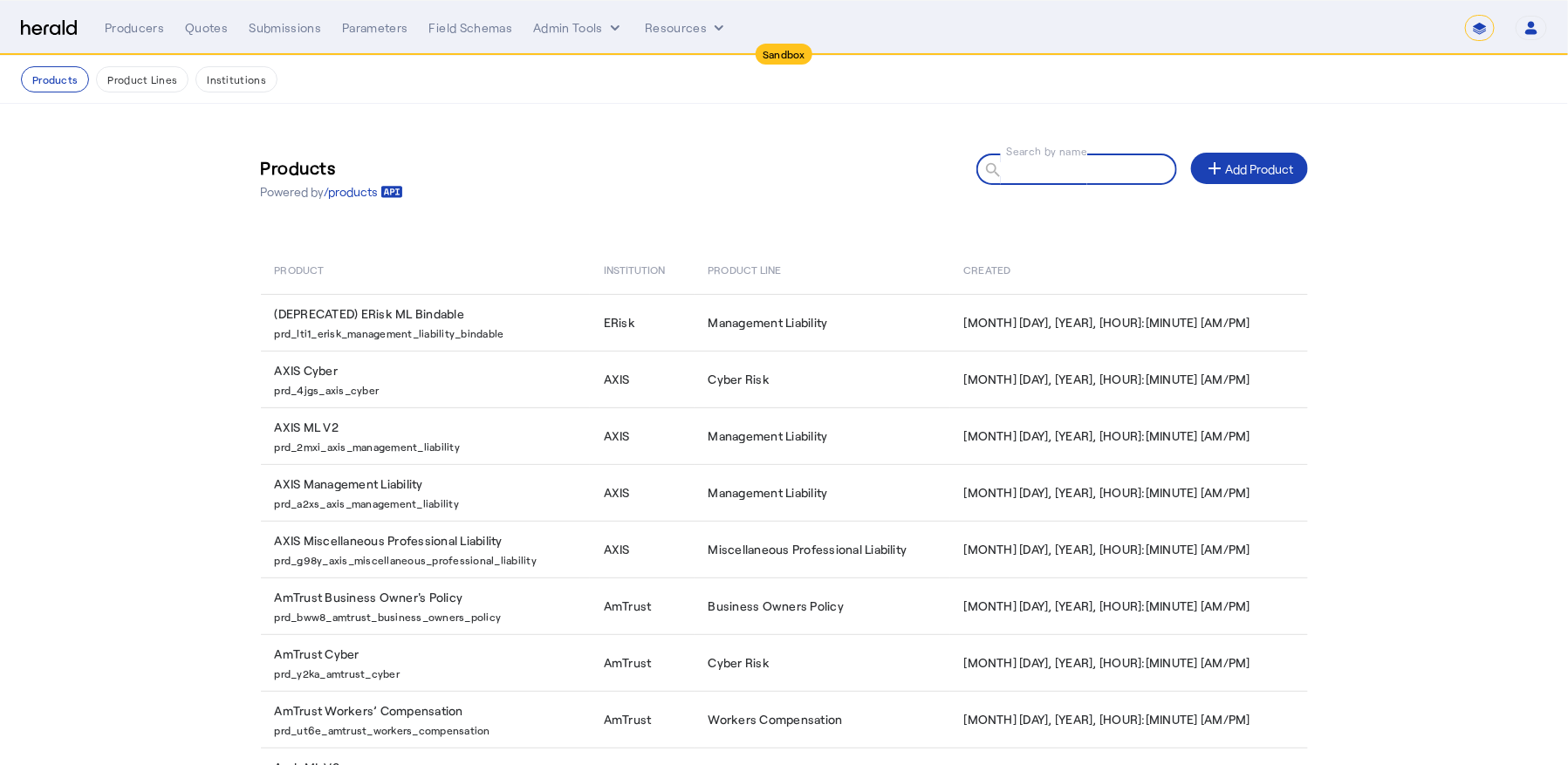 type on "*" 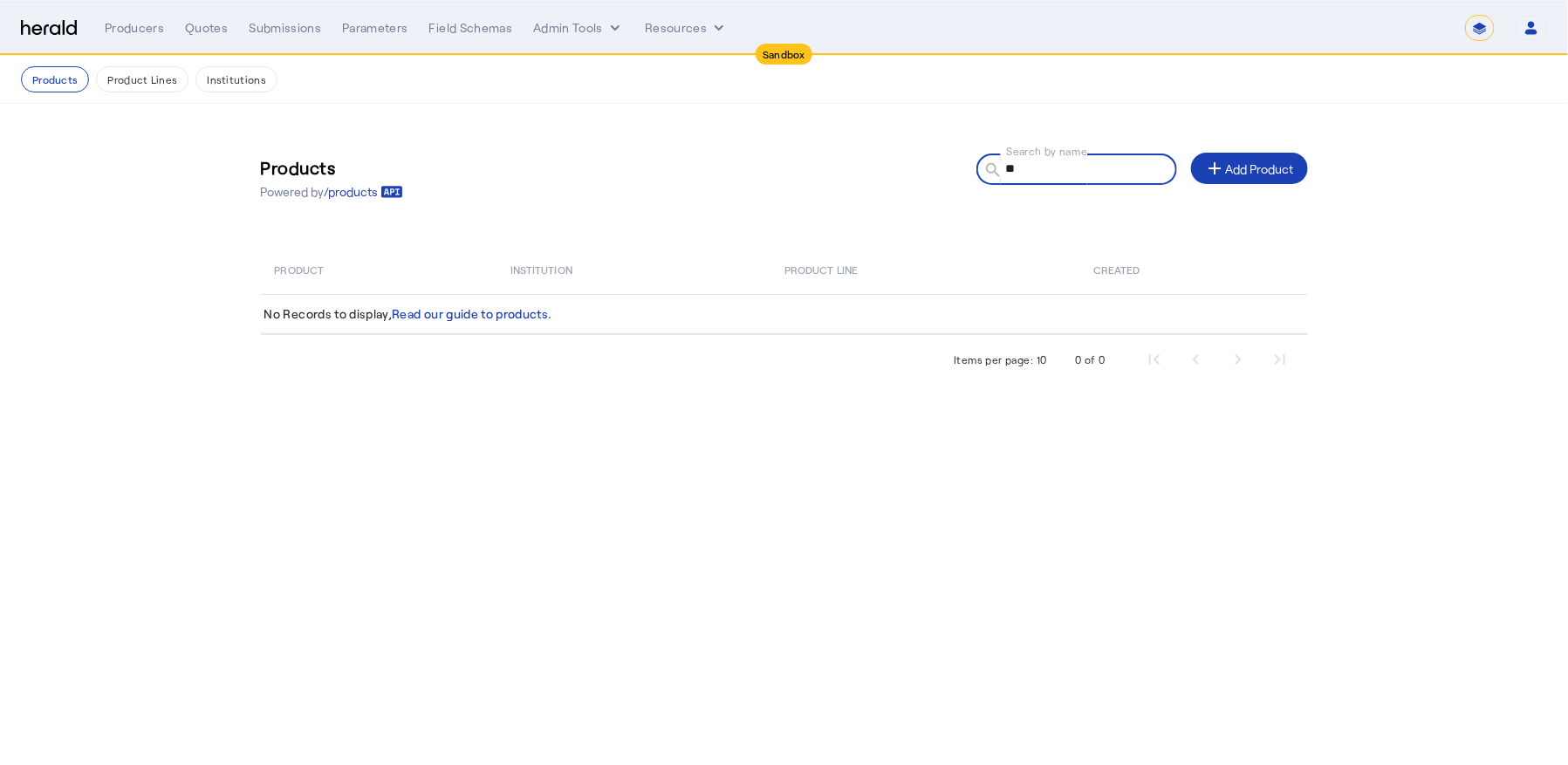 type on "*" 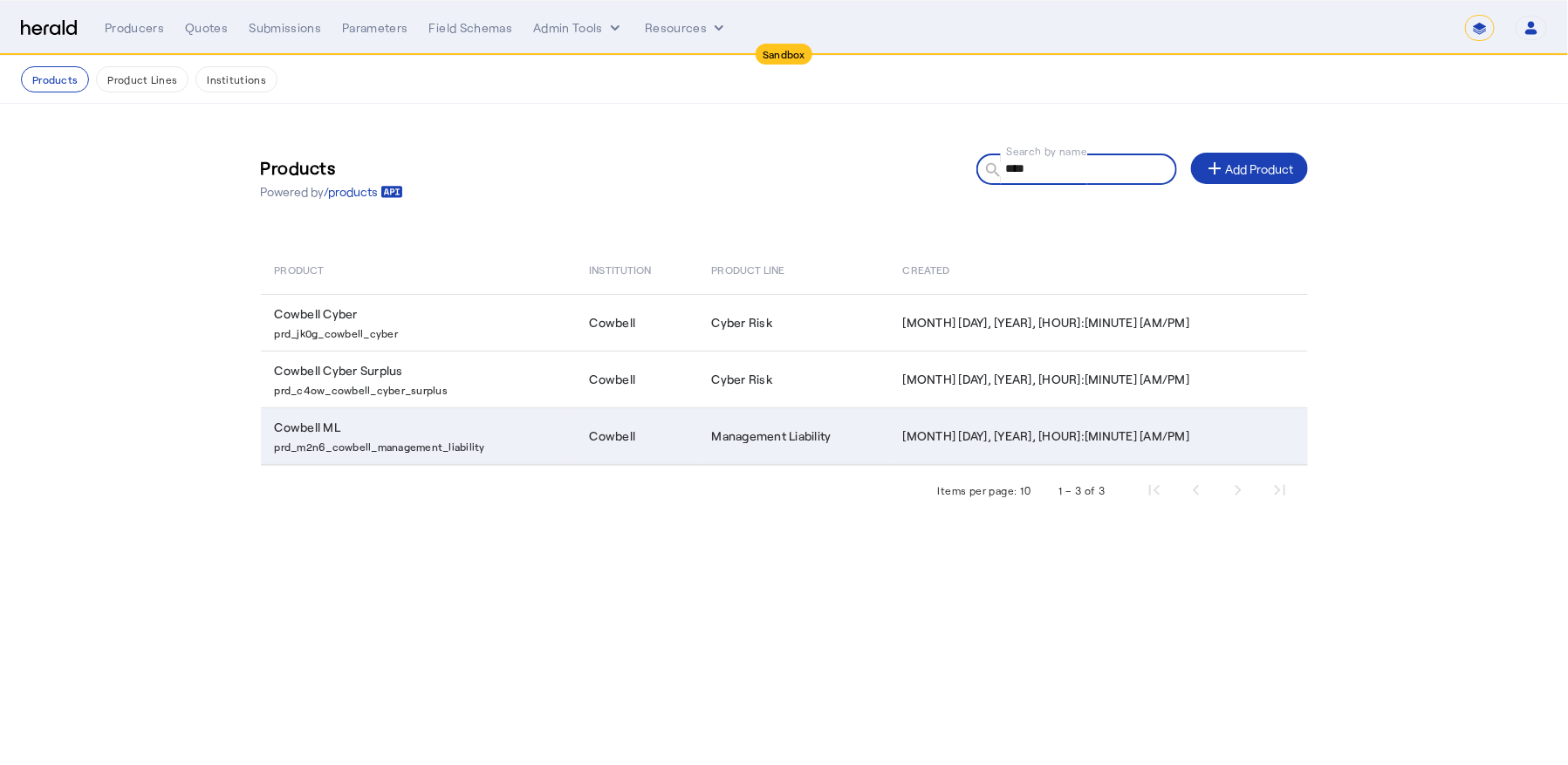type on "****" 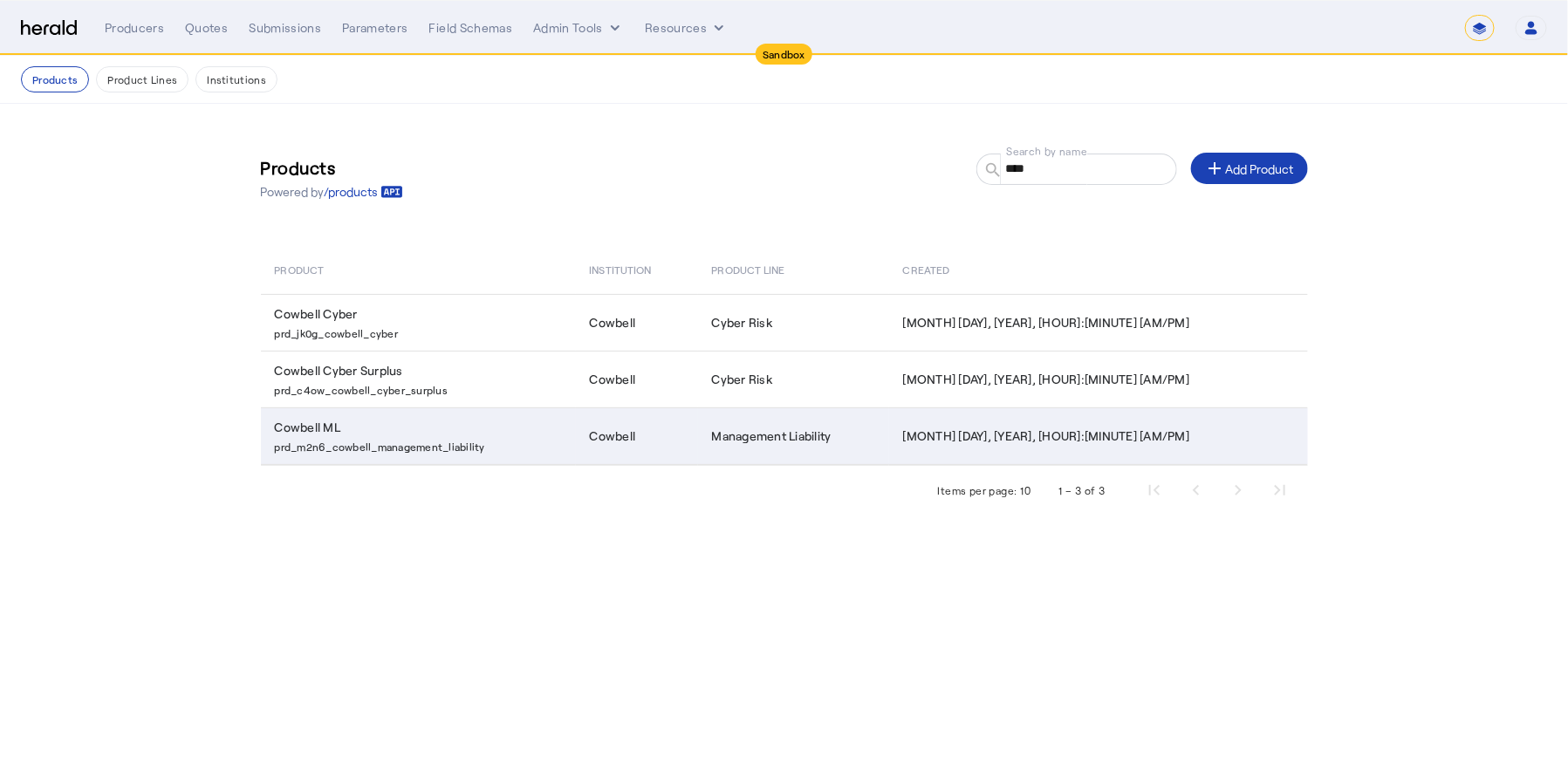 click on "prd_m2n6_cowbell_management_liability" 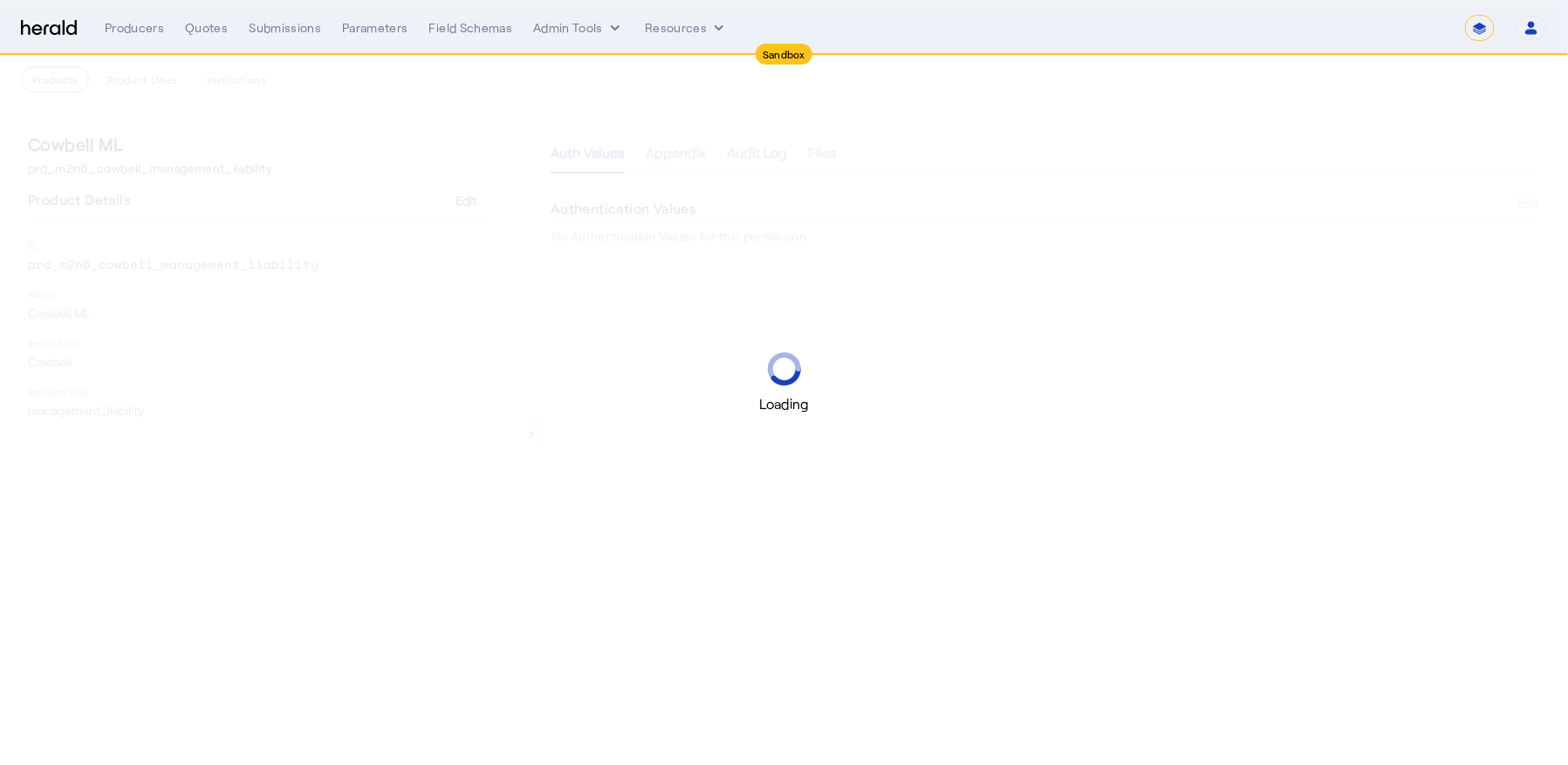 click on "Loading" at bounding box center [784, 382] 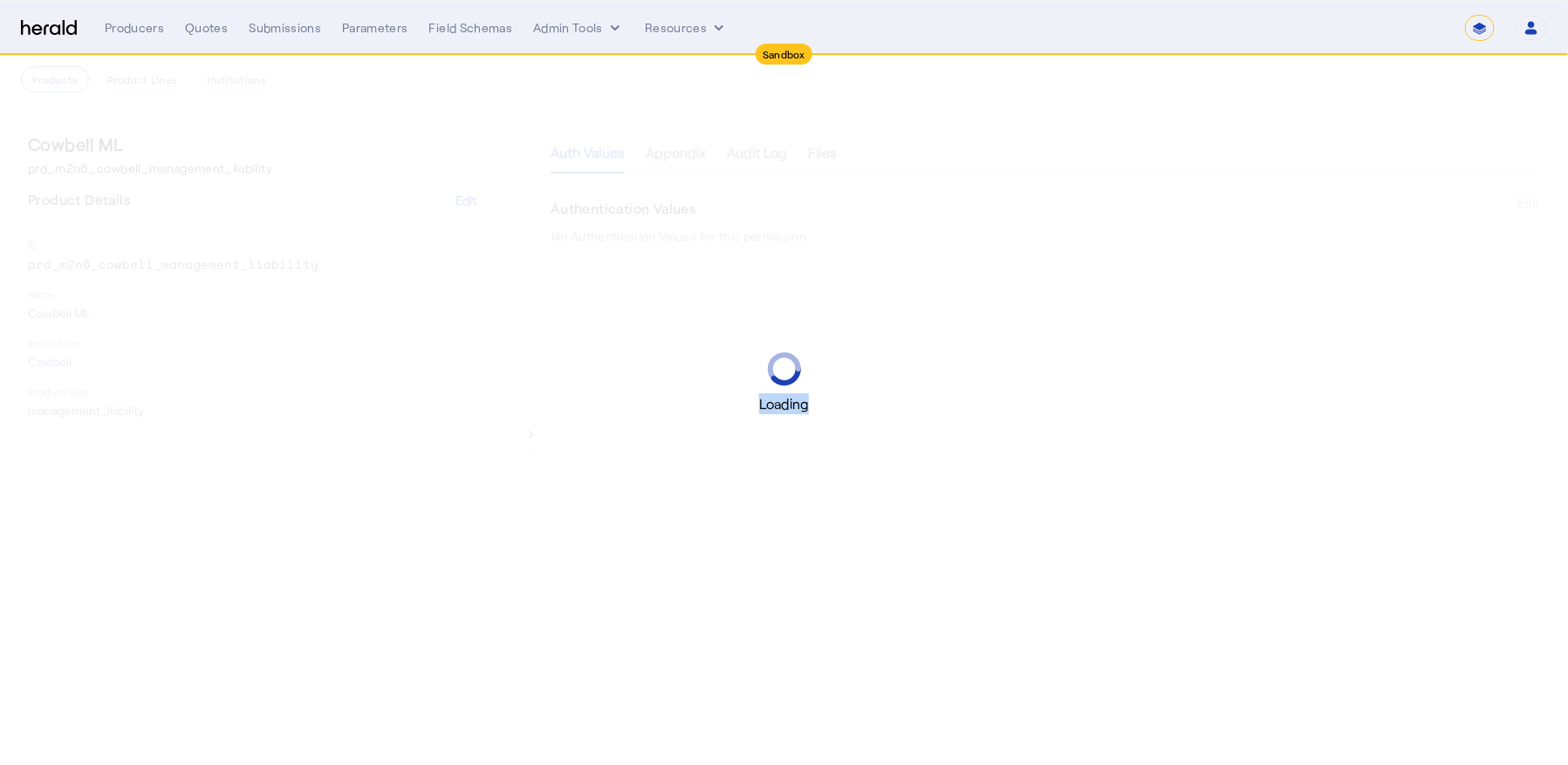 click on "Loading" at bounding box center [784, 382] 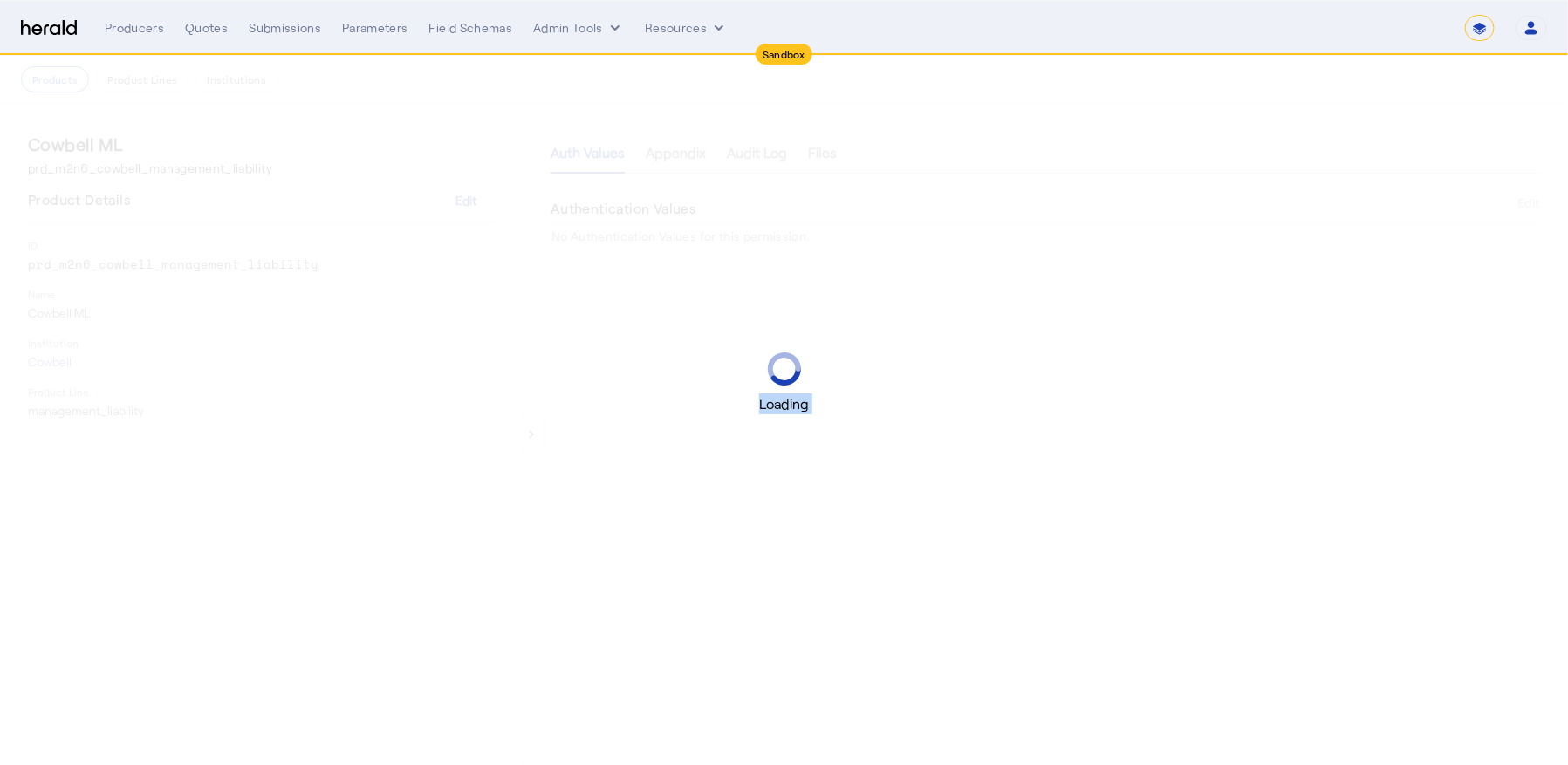 click on "Loading" at bounding box center [784, 382] 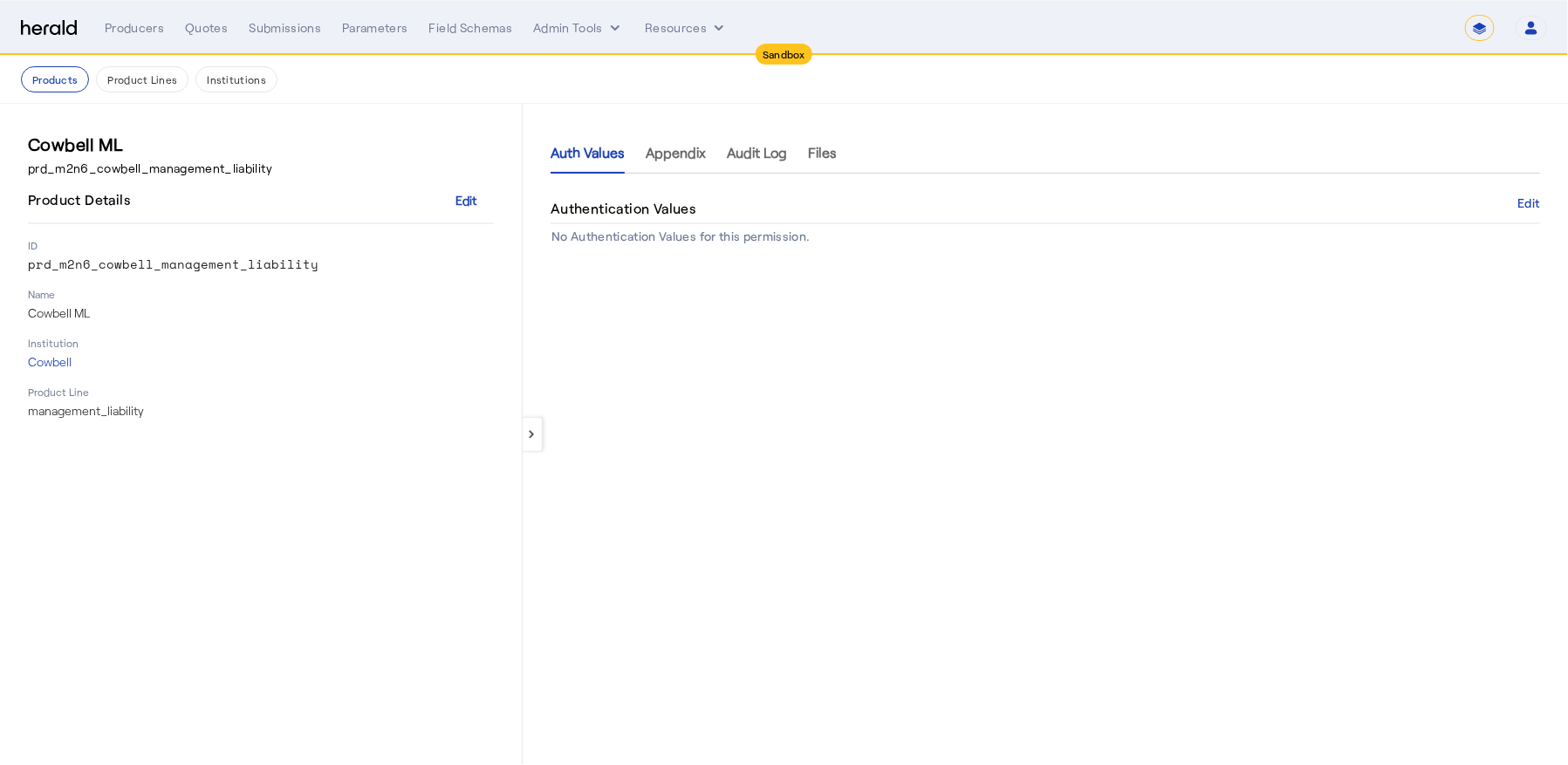 click on "prd_m2n6_cowbell_management_liability" at bounding box center (261, 168) 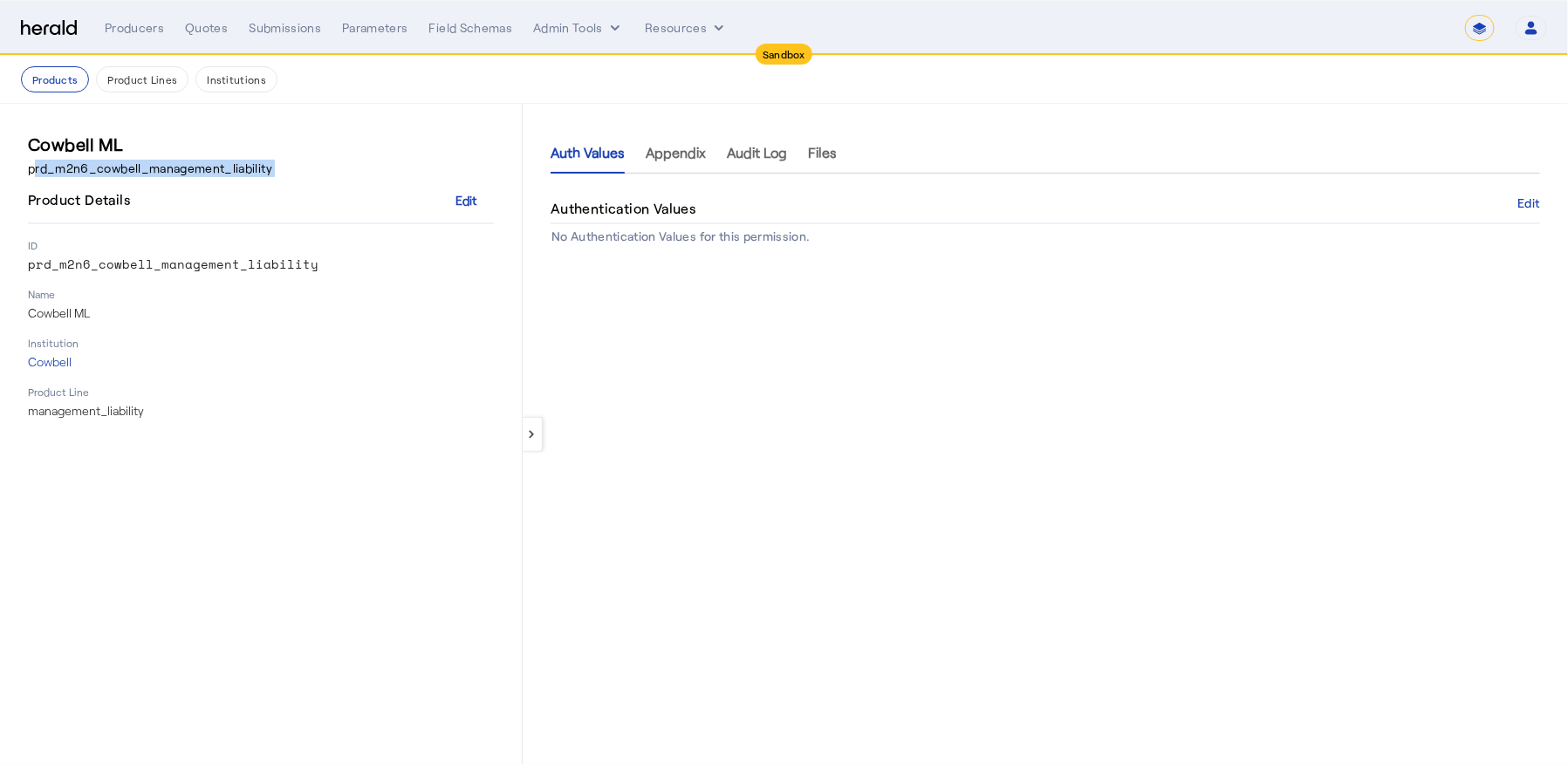 click on "prd_m2n6_cowbell_management_liability" at bounding box center [261, 168] 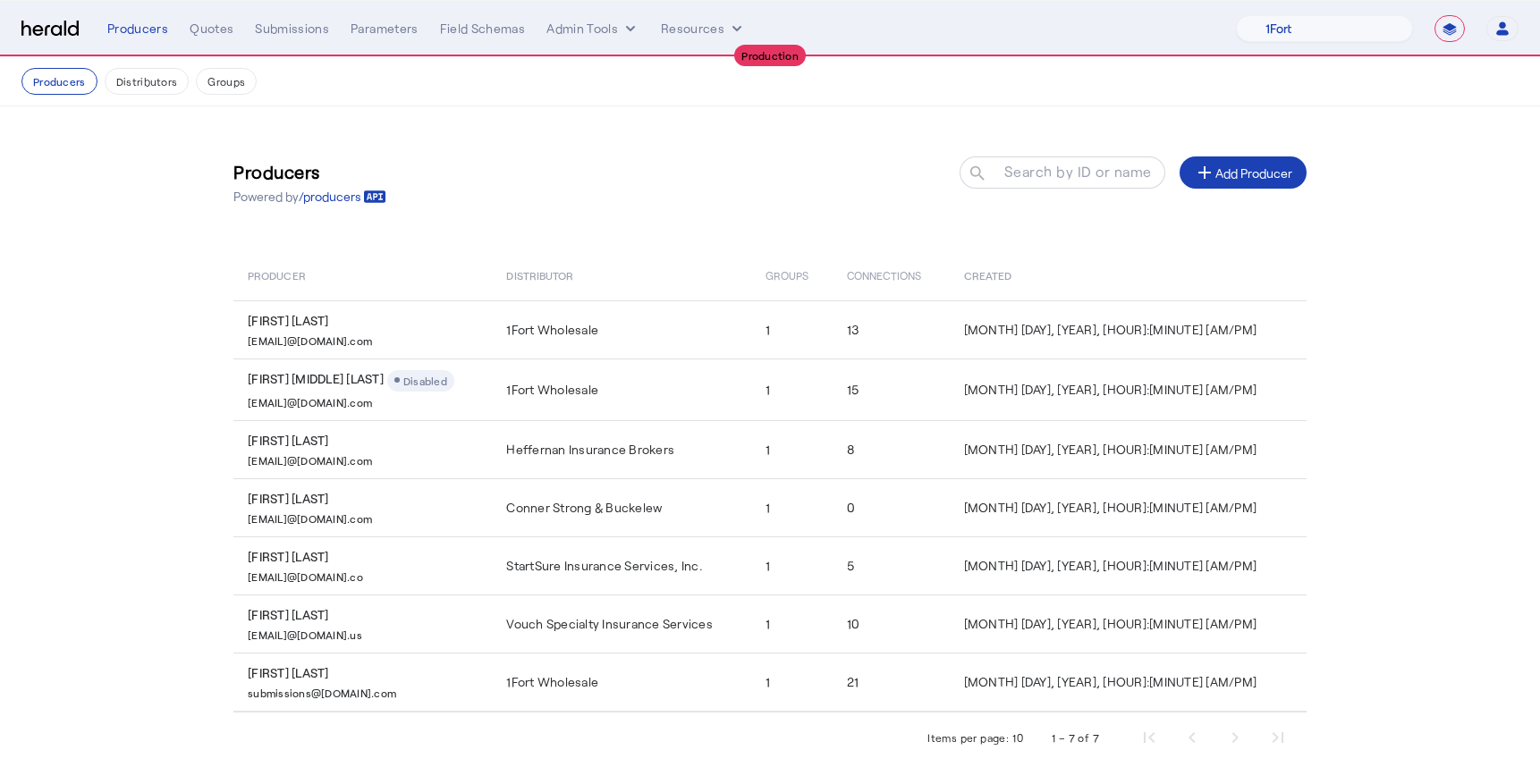 select on "**********" 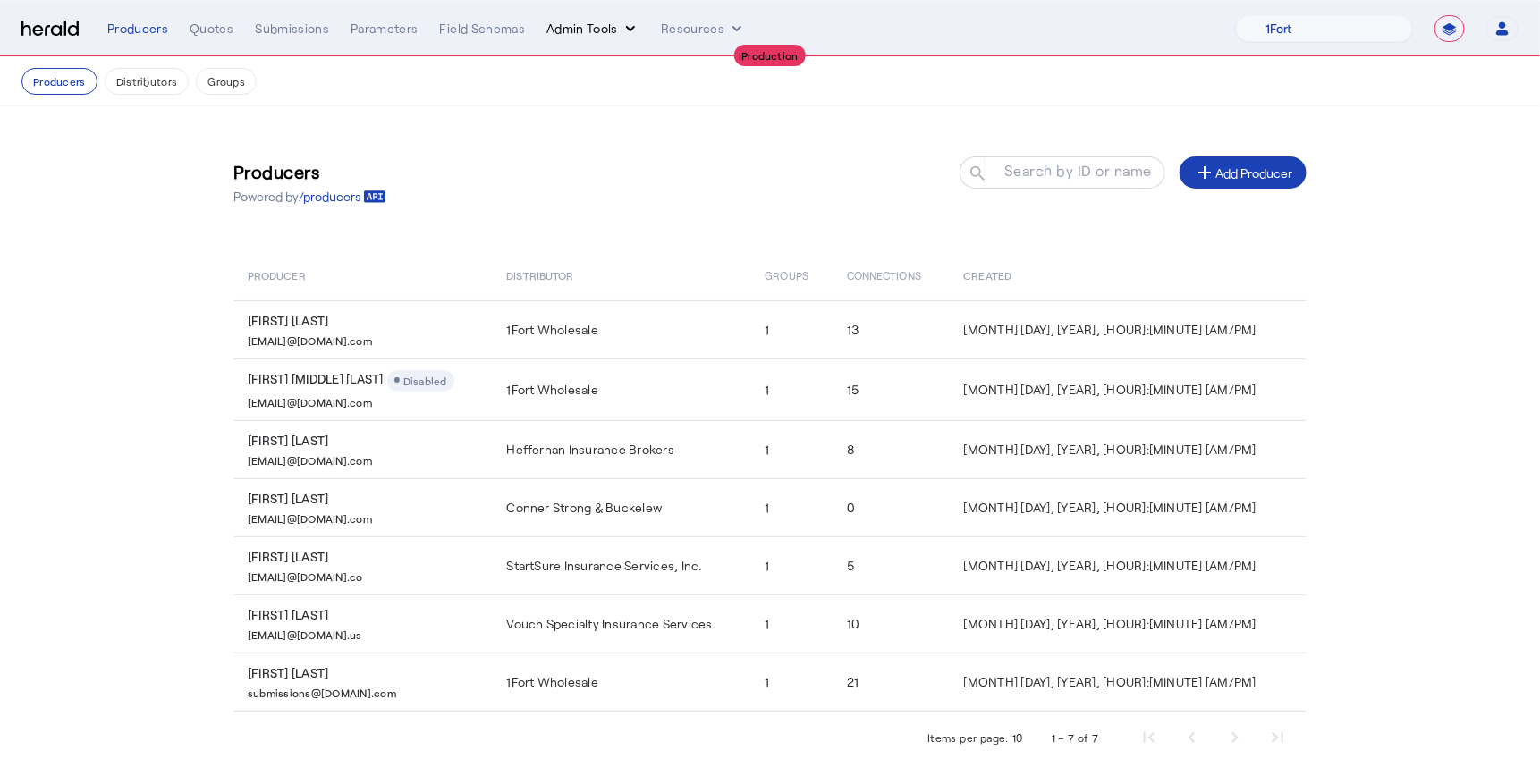 click on "Admin Tools" at bounding box center (593, 29) 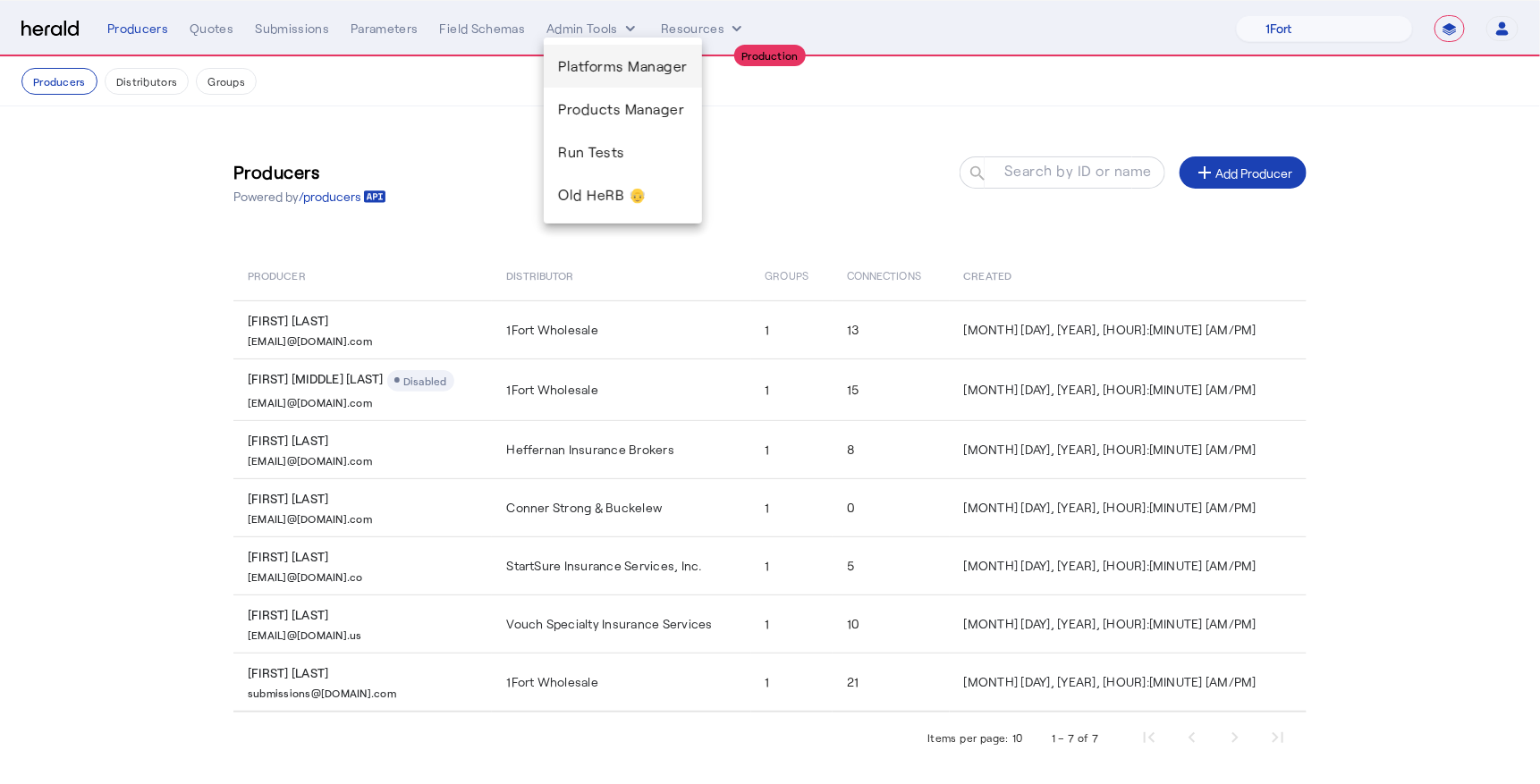 click on "Platforms Manager" at bounding box center [622, 66] 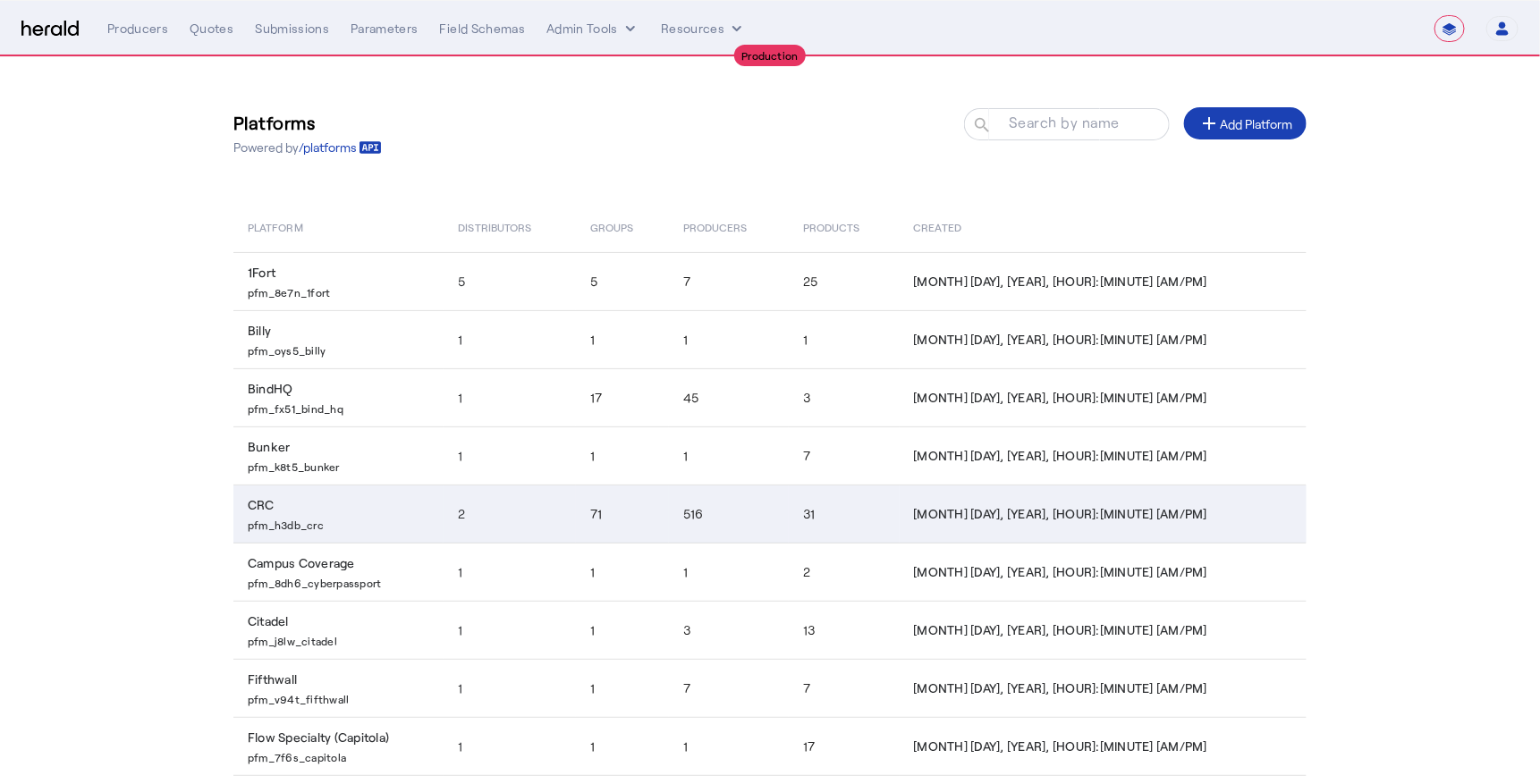 click on "CRC  pfm_h3db_crc" 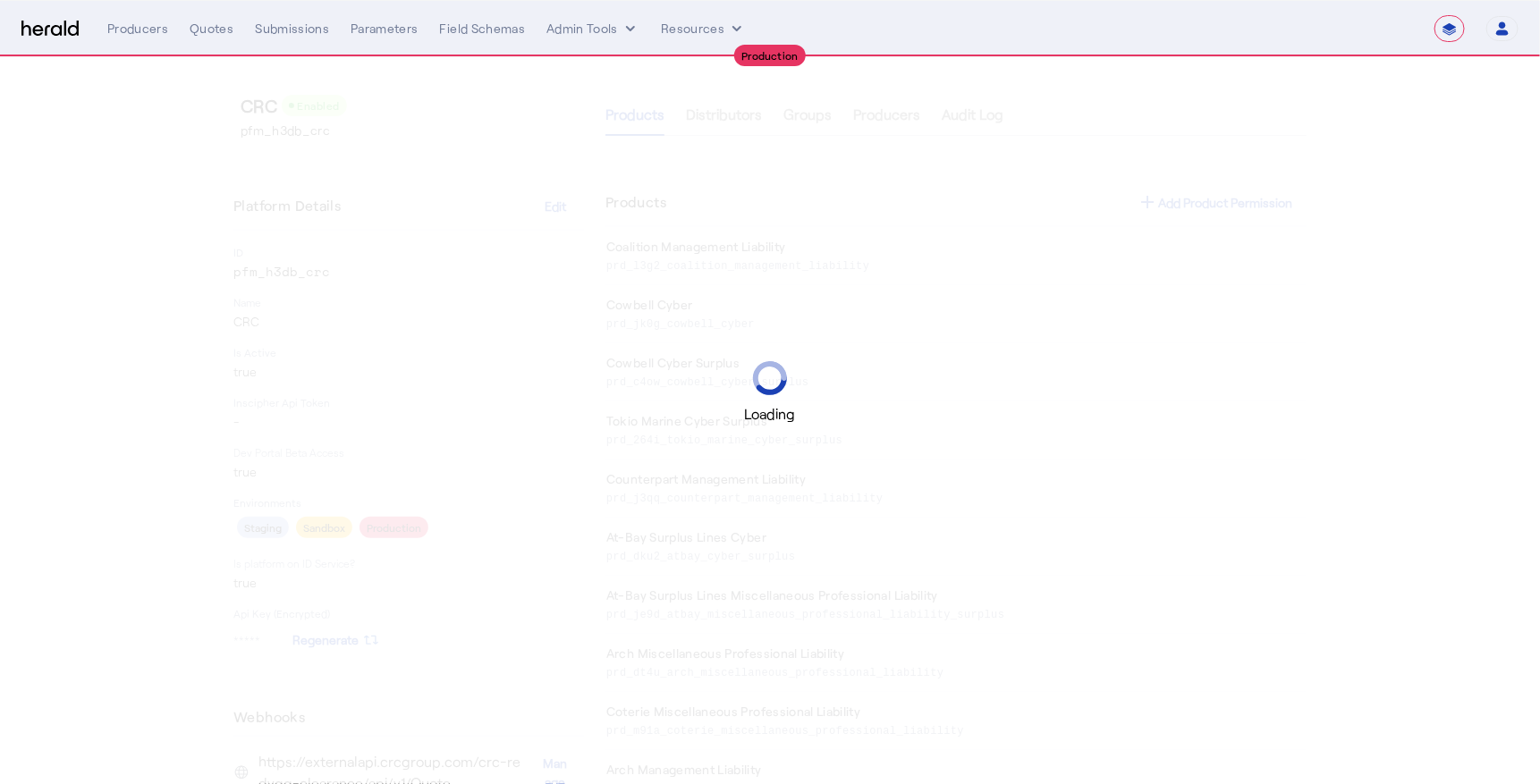 click on "Loading" at bounding box center [770, 392] 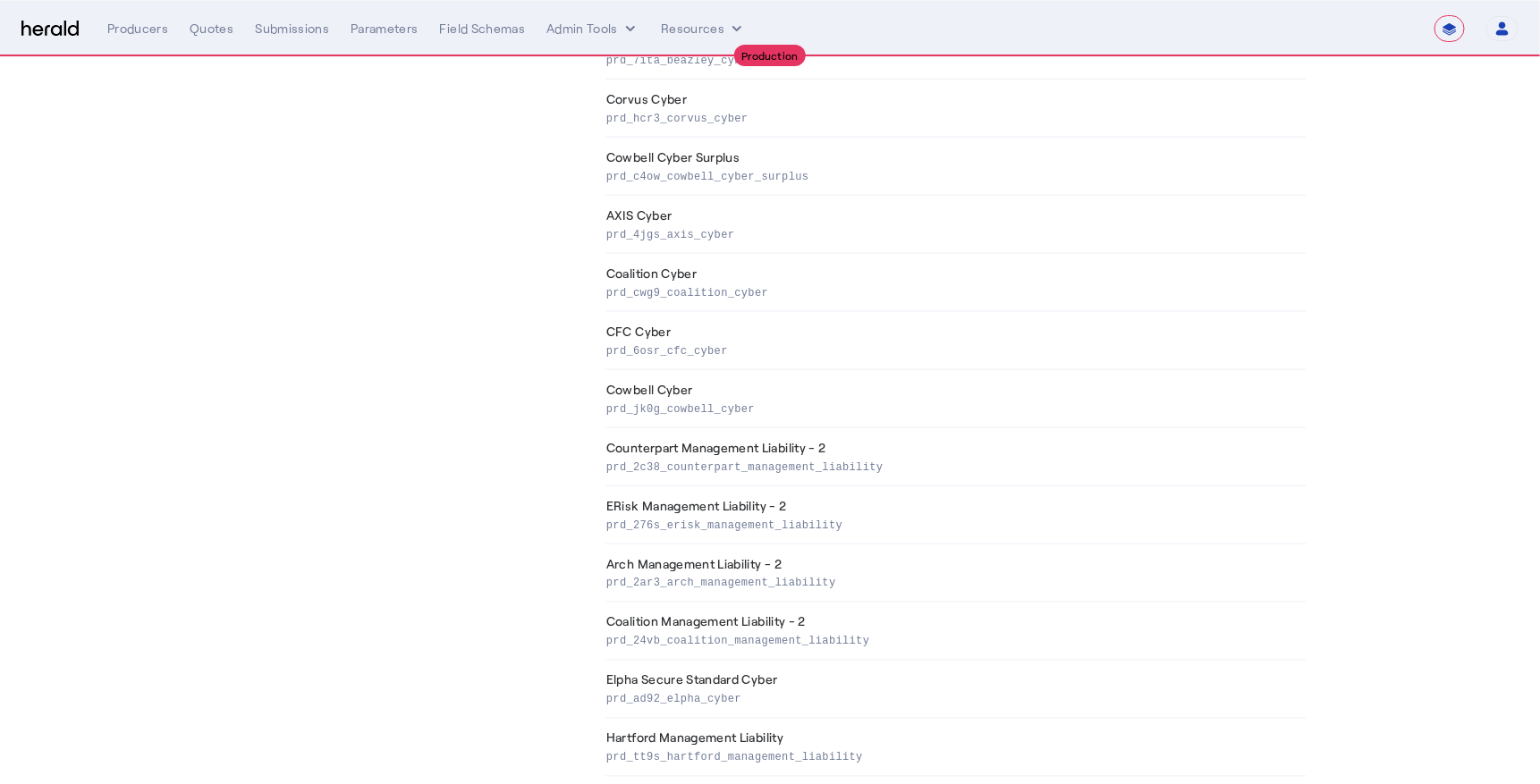 scroll, scrollTop: 1268, scrollLeft: 0, axis: vertical 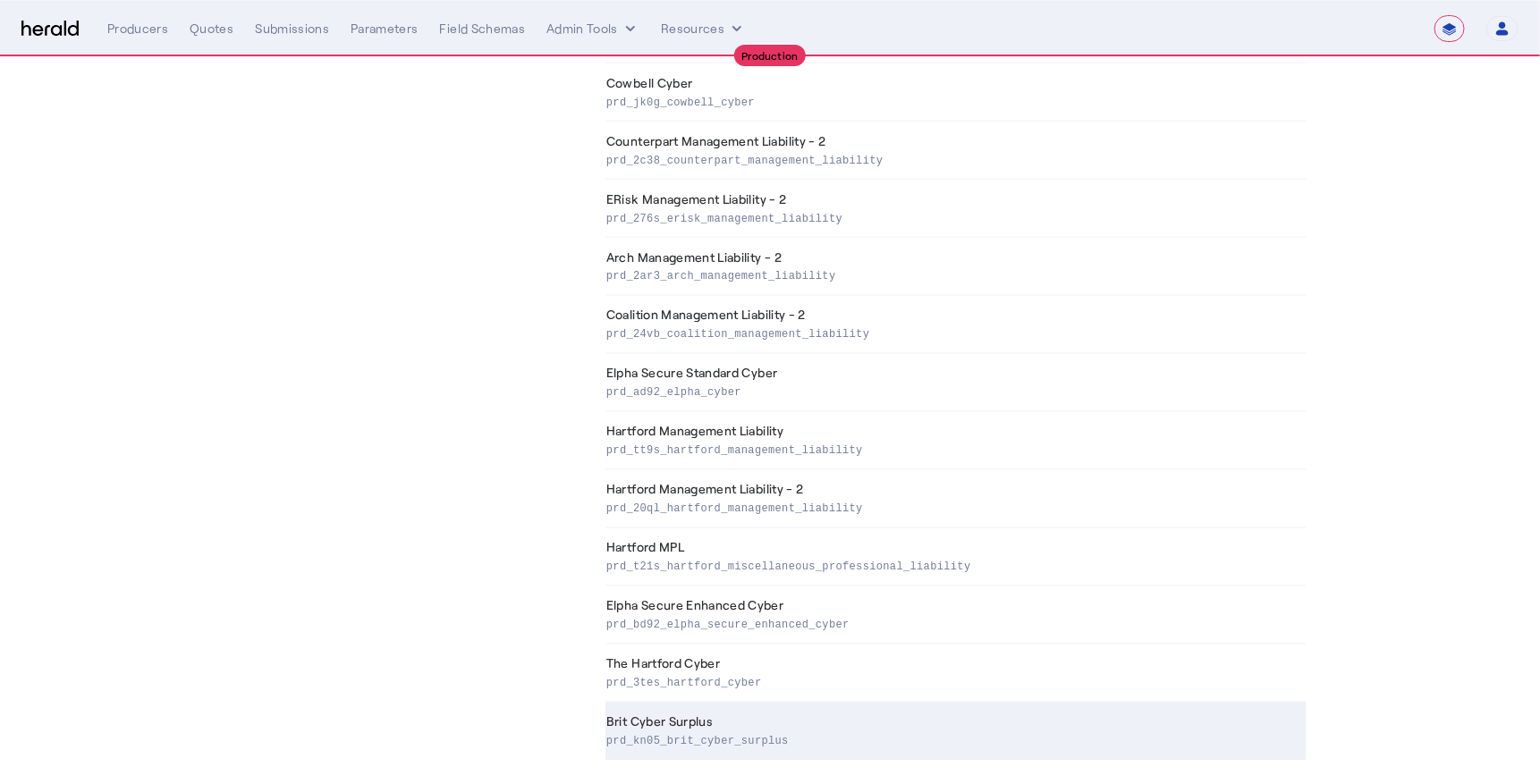 drag, startPoint x: 596, startPoint y: 243, endPoint x: 911, endPoint y: 726, distance: 576.64027 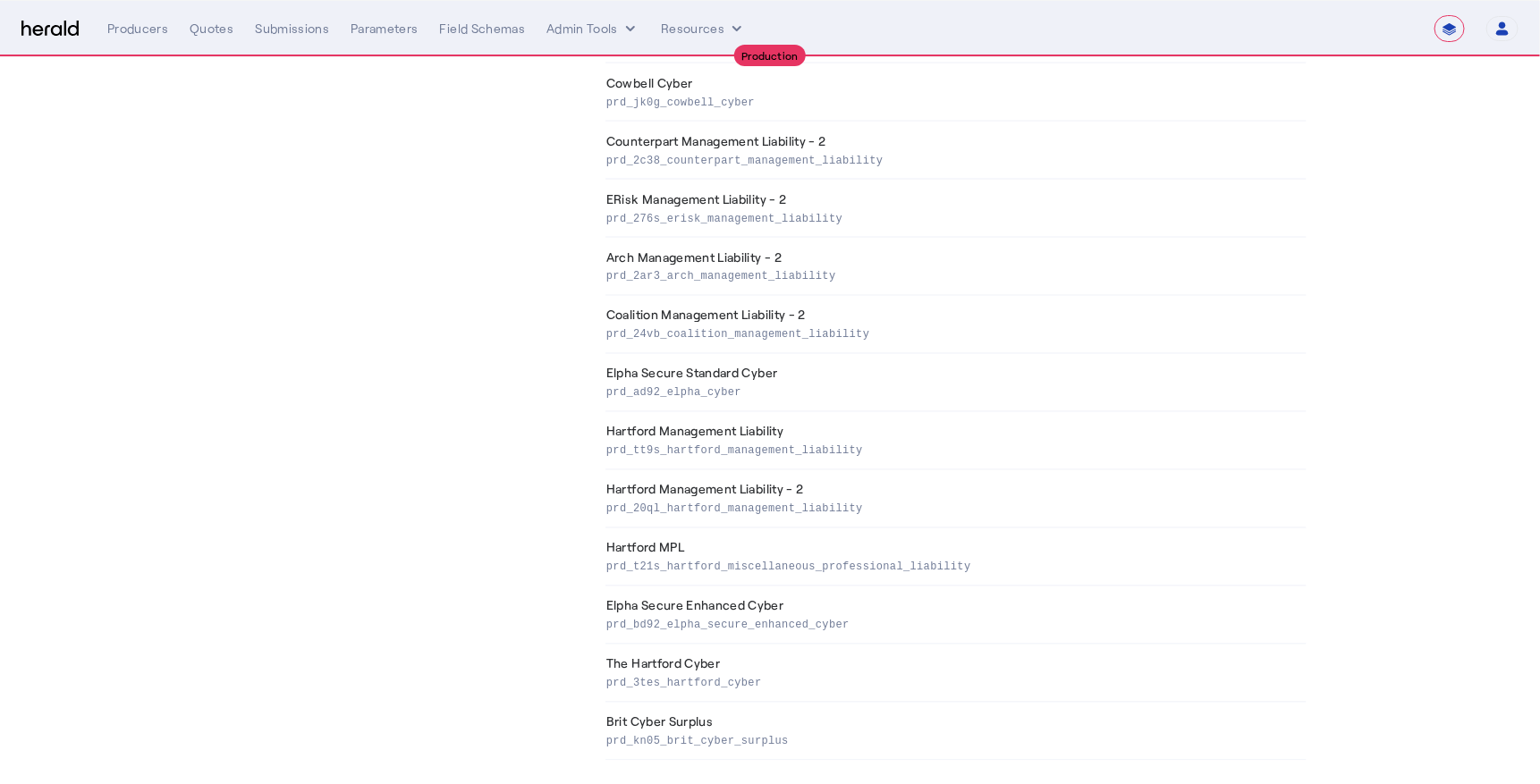 click on "CRC
Enabled  pfm_h3db_crc   Platform Details   Edit   ID   pfm_h3db_crc   Name   CRC   Is Active   true   Inscipher Api Token   -   Dev Portal Beta Access   true   Environments   Staging
Sandbox
Production
Is platform on ID Service?   true  Api Key (Encrypted)  *****  Regenerate
Webhooks
https://externalapi.crcgroup.com/crc-redyqq-clearance/api/v1/Quote  Manage
https://externalapi.crcgroup.com/crc-redyqq-clearance/api/v1/FileStatus  Manage   Webhook Key   *****  Regenerate
Add Endpoint +" 